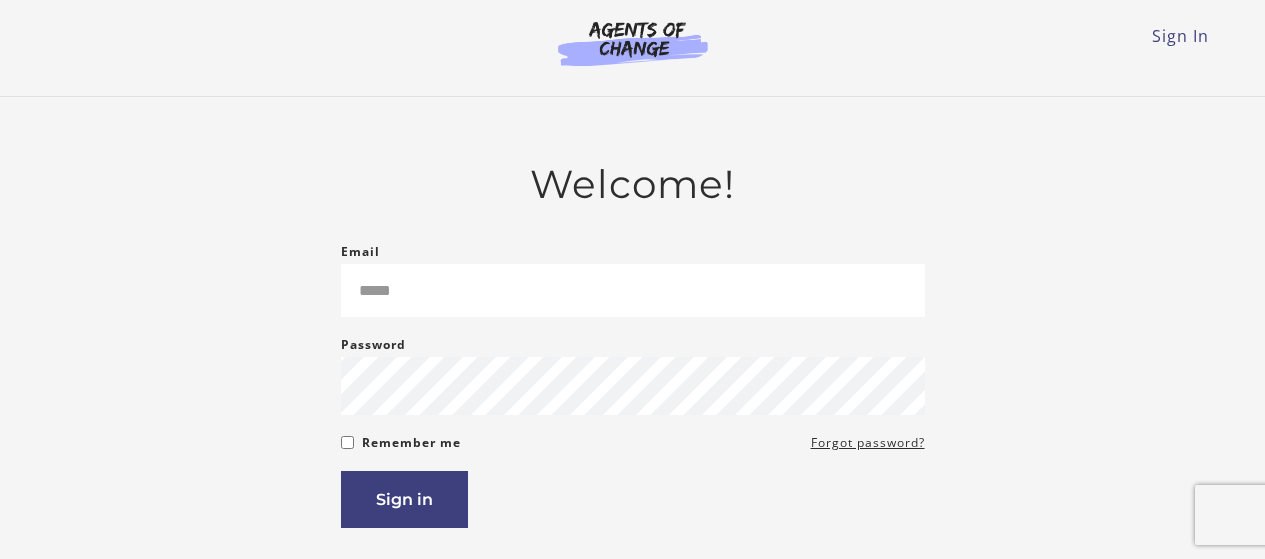 scroll, scrollTop: 0, scrollLeft: 0, axis: both 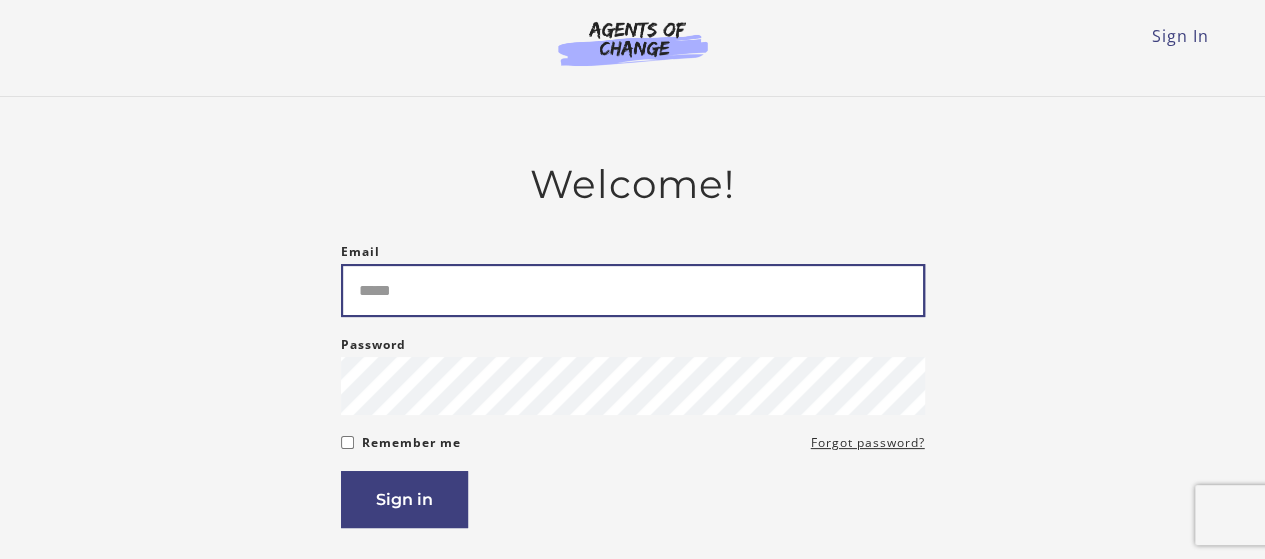 click on "Email" at bounding box center [633, 290] 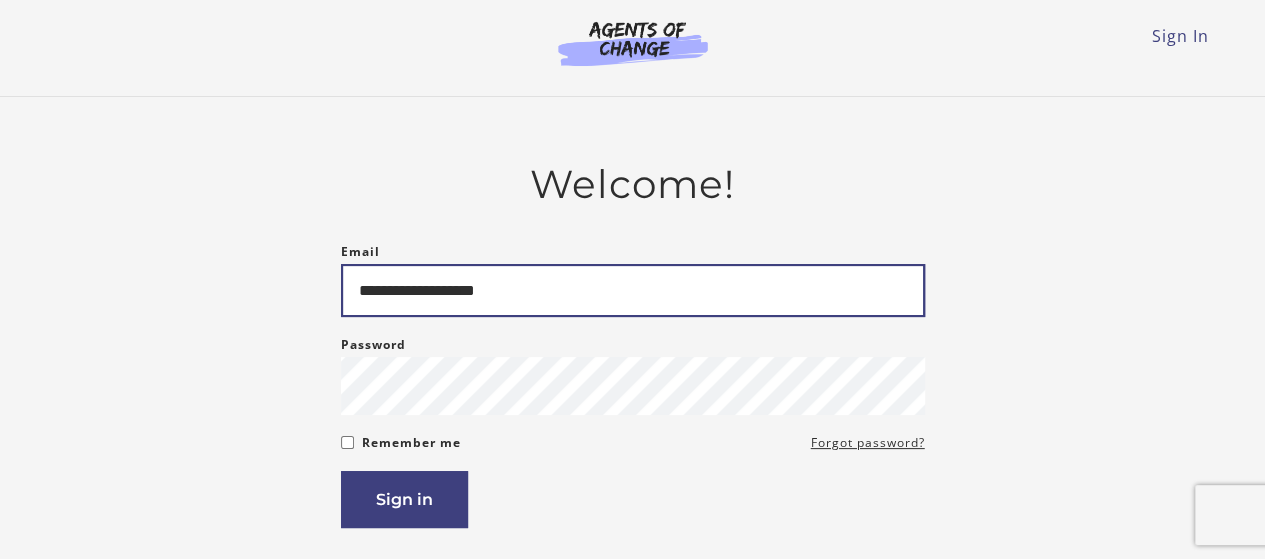 type on "**********" 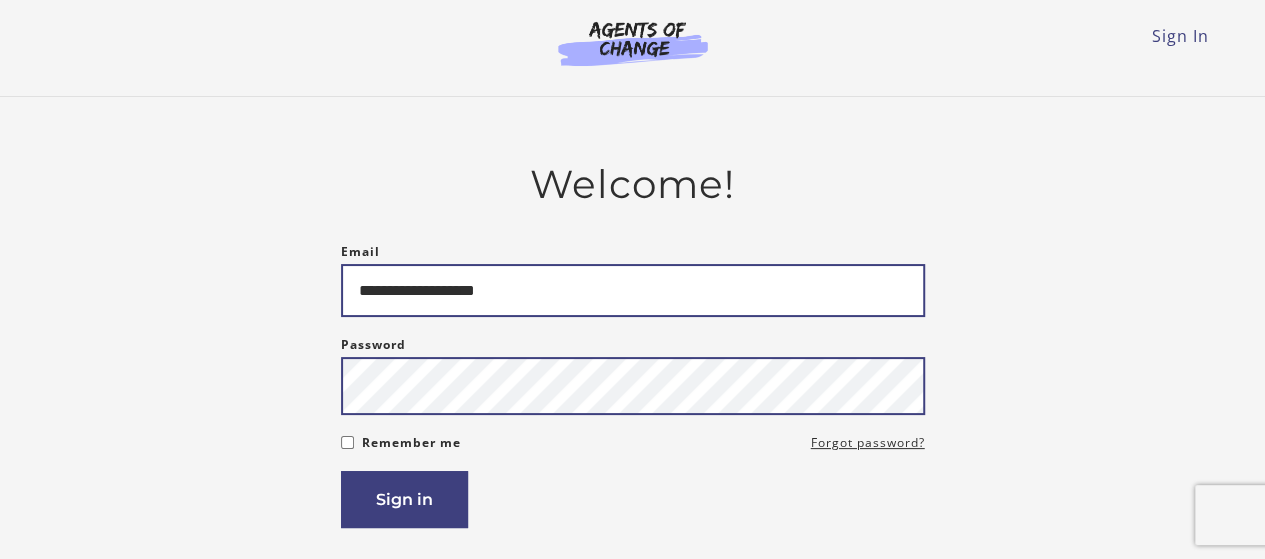 click on "Sign in" at bounding box center [404, 499] 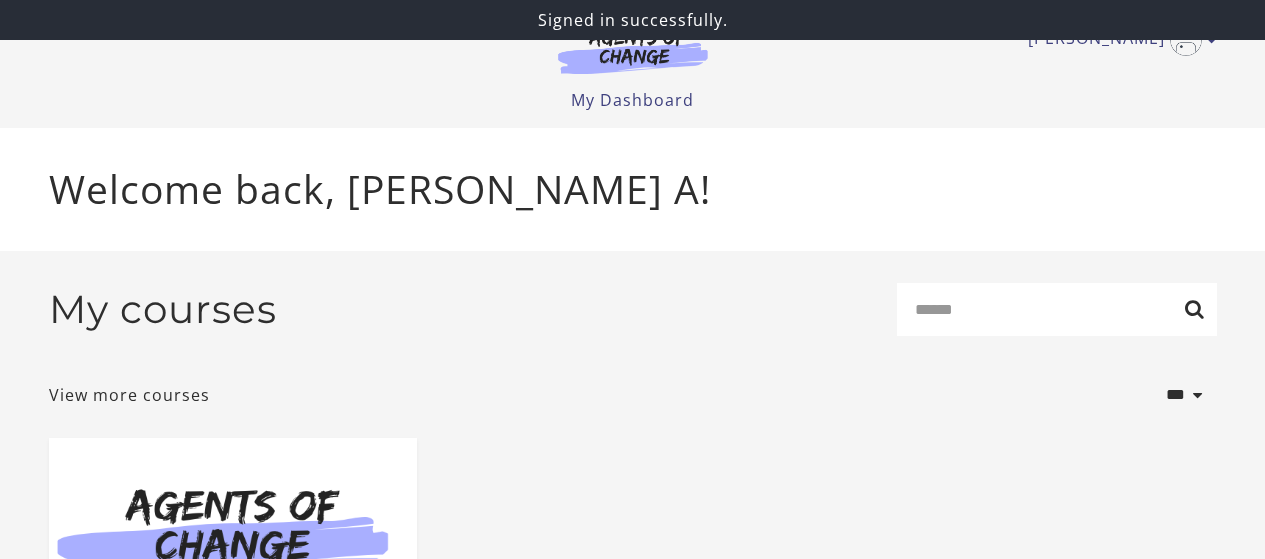 scroll, scrollTop: 0, scrollLeft: 0, axis: both 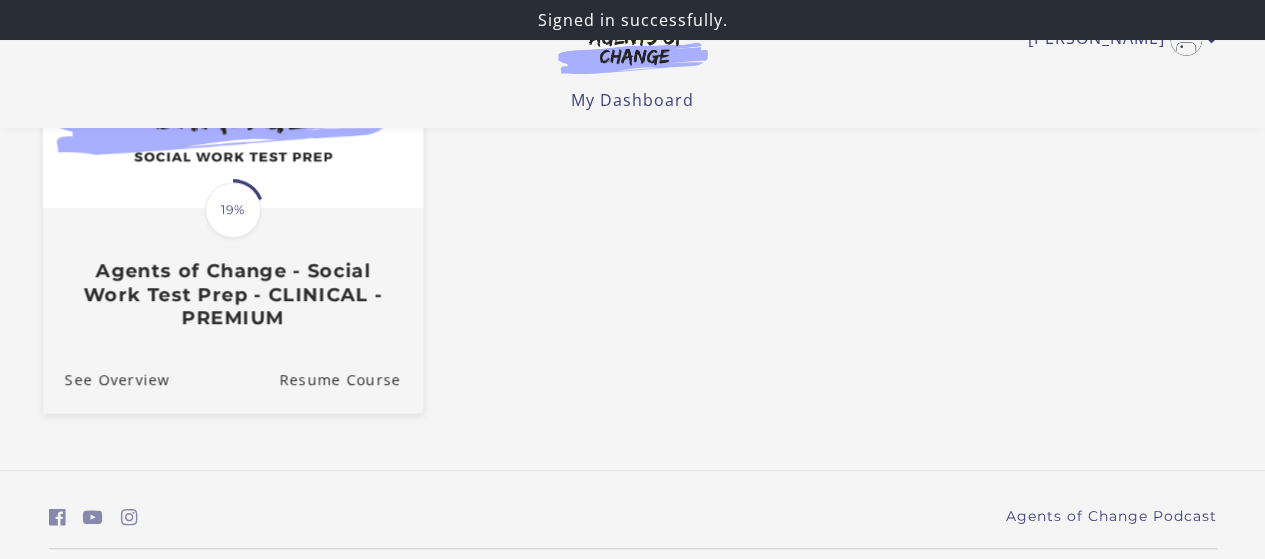 click on "Translation missing: en.liquid.partials.dashboard_course_card.progress_description: 19%
19%
Agents of Change - Social Work Test Prep - CLINICAL - PREMIUM" at bounding box center (232, 269) 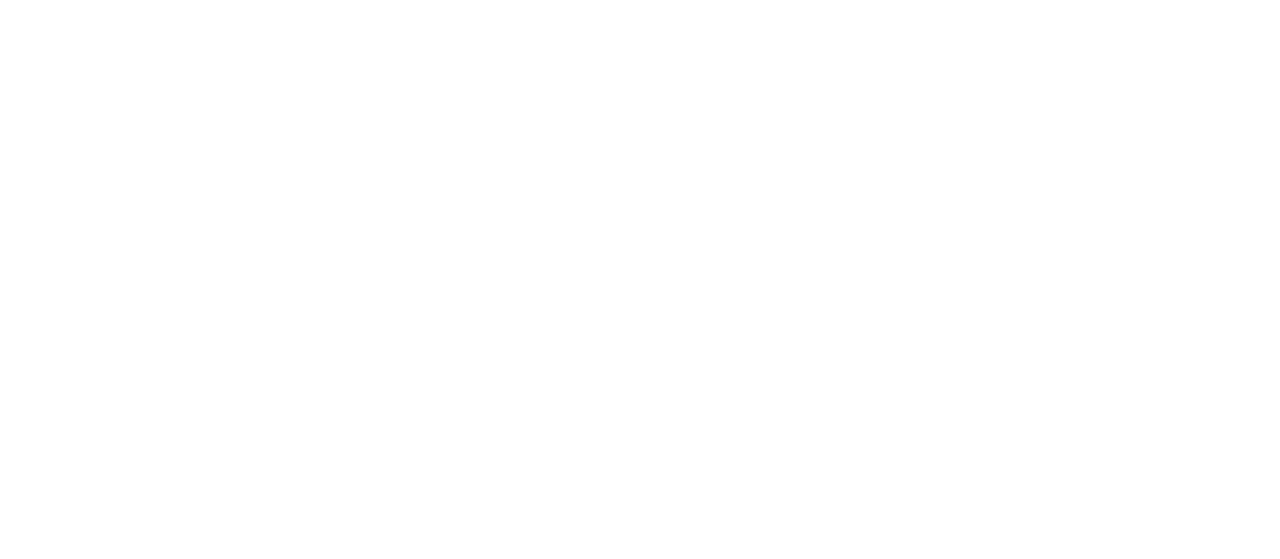 scroll, scrollTop: 0, scrollLeft: 0, axis: both 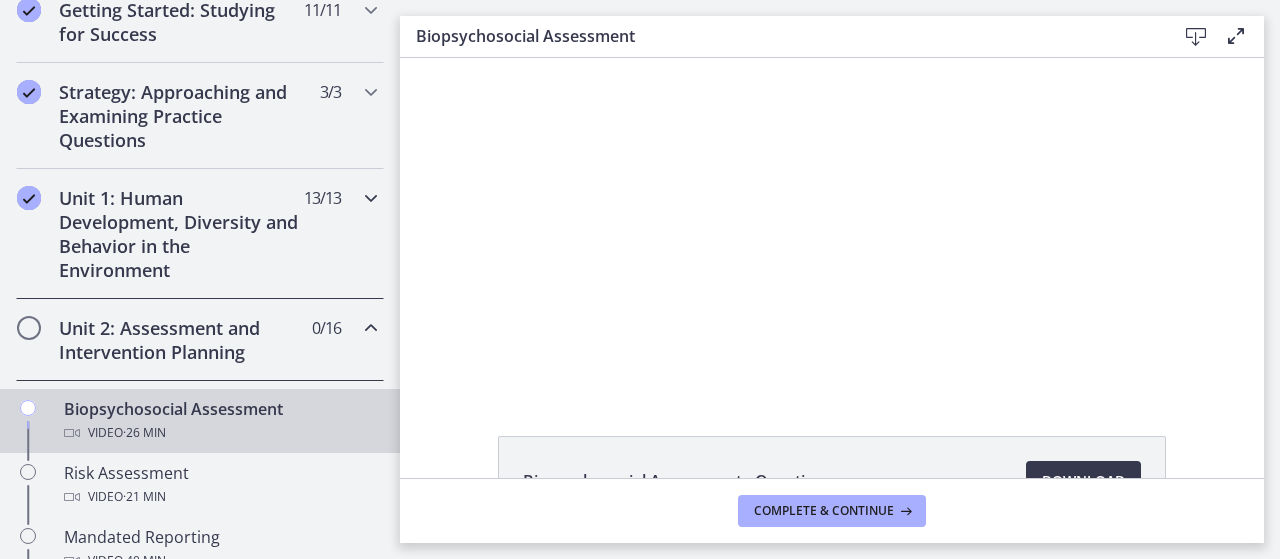 click on "Unit 1: Human Development, Diversity and Behavior in the Environment" at bounding box center [181, 234] 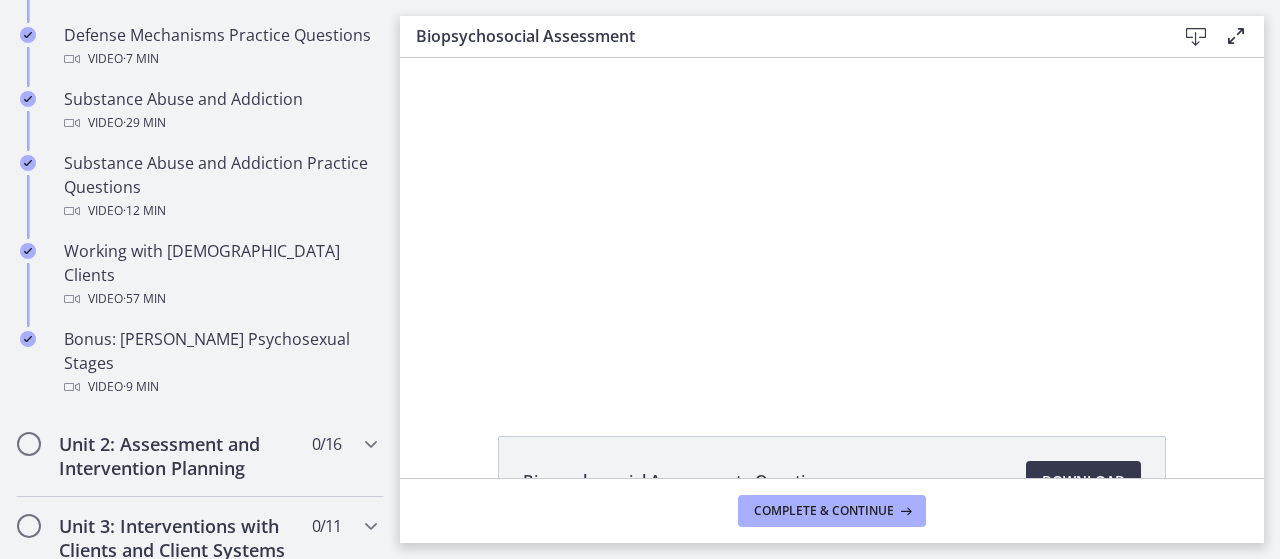 scroll, scrollTop: 1400, scrollLeft: 0, axis: vertical 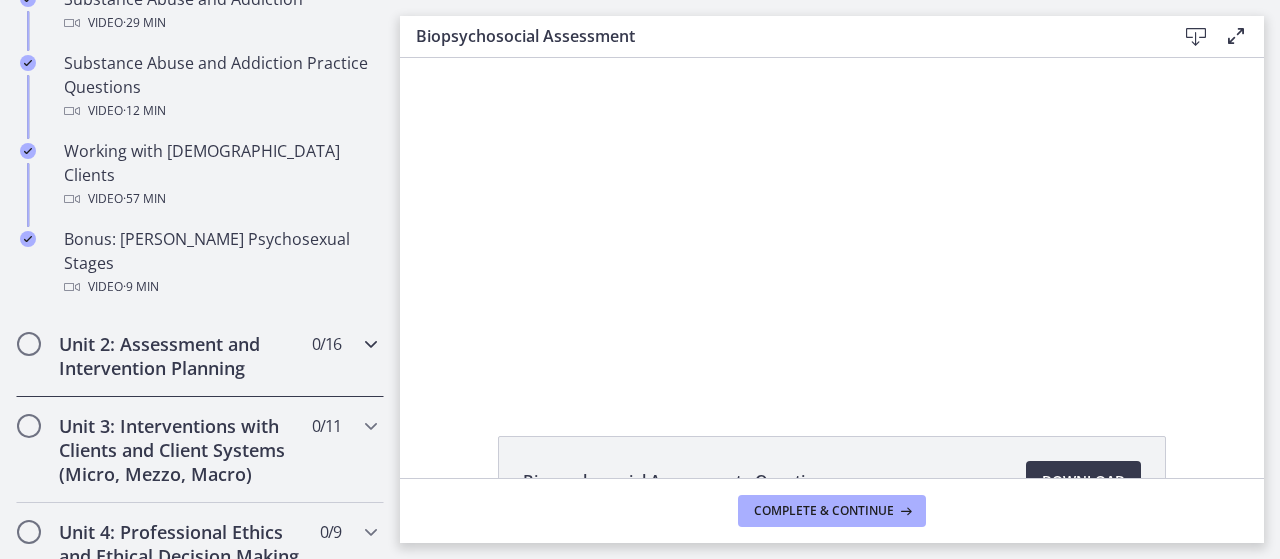click on "Unit 2: Assessment and Intervention Planning" at bounding box center (181, 356) 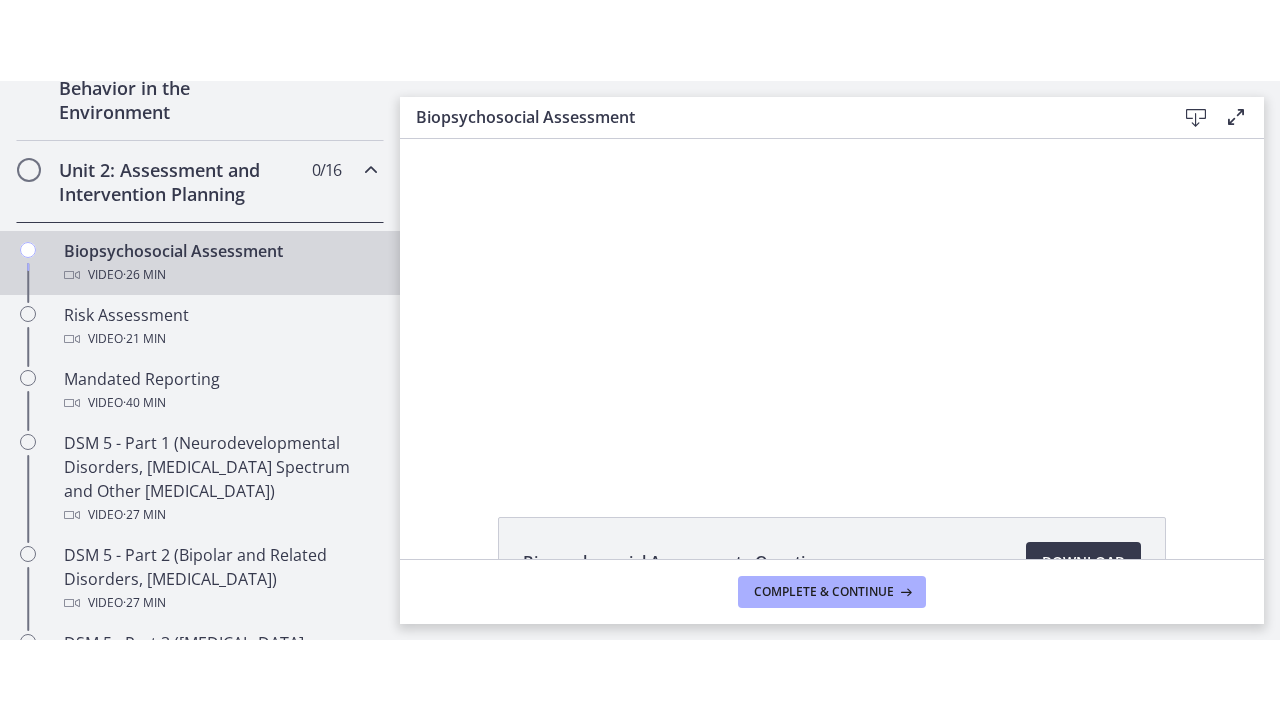 scroll, scrollTop: 600, scrollLeft: 0, axis: vertical 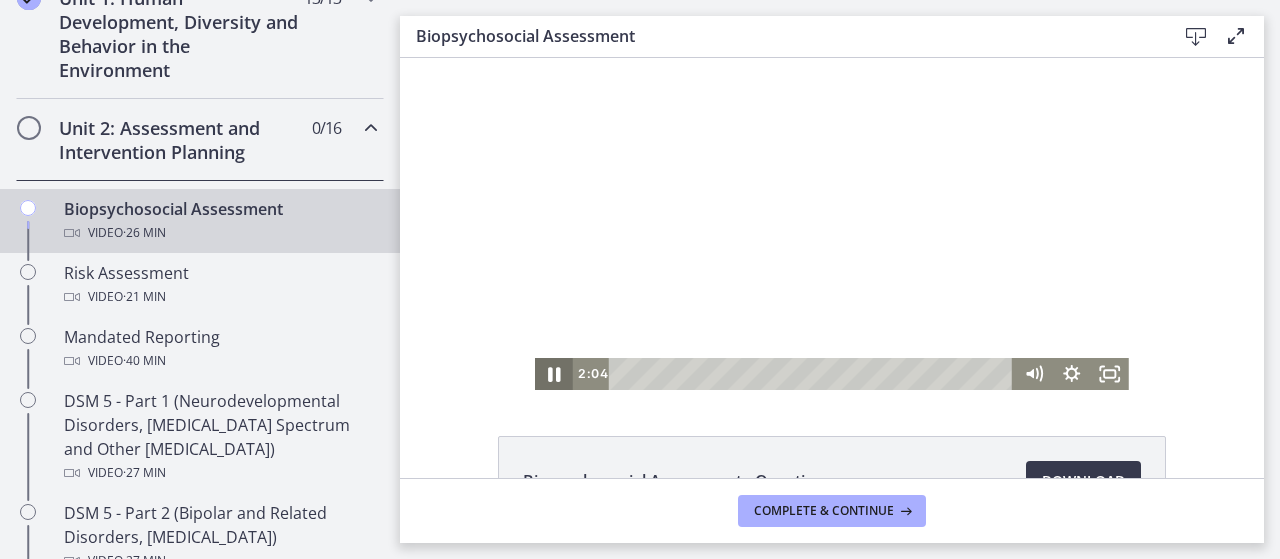 click 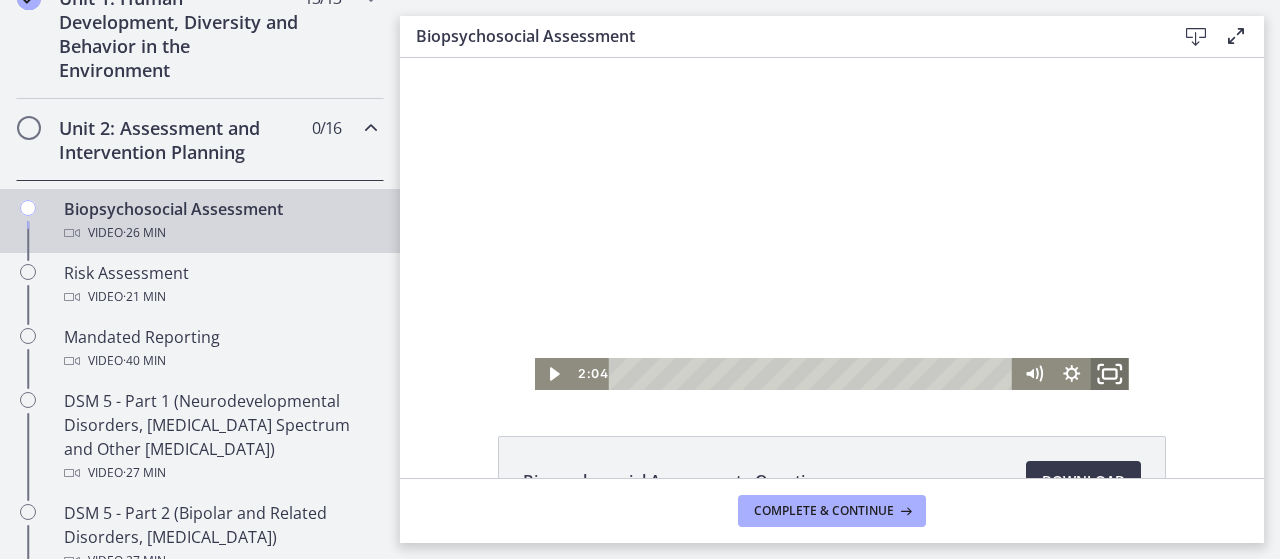 click 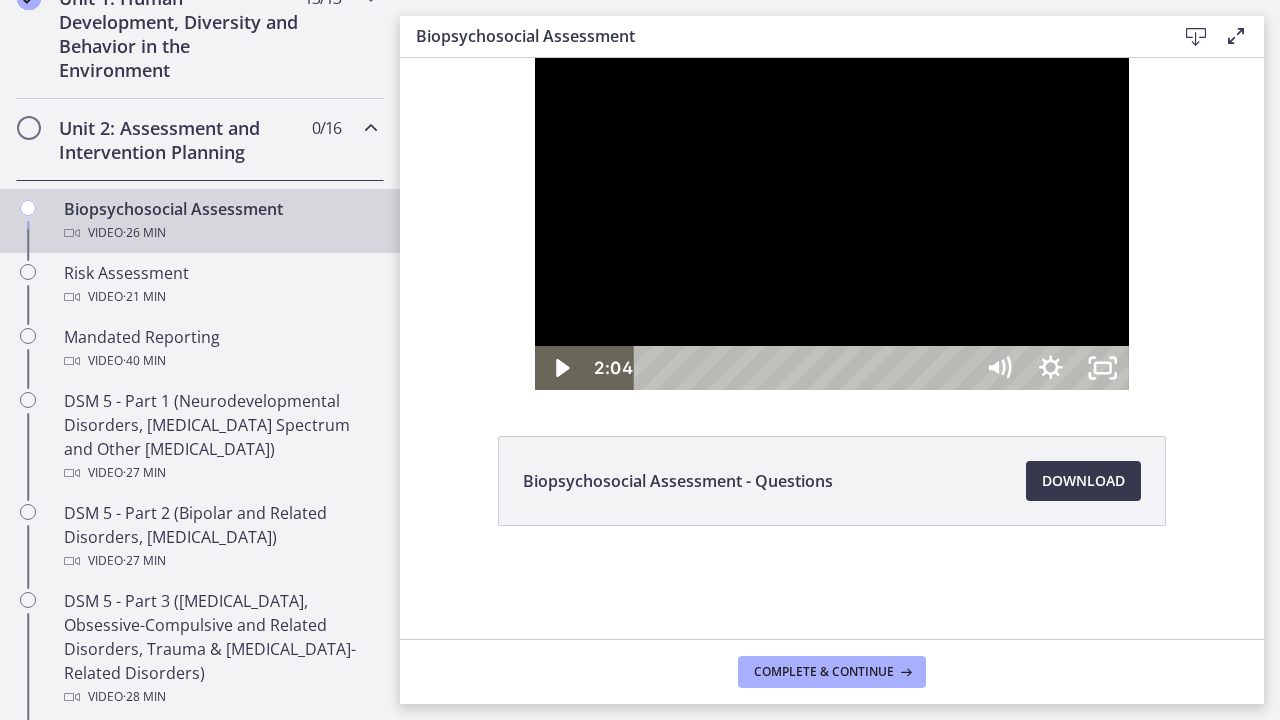 type 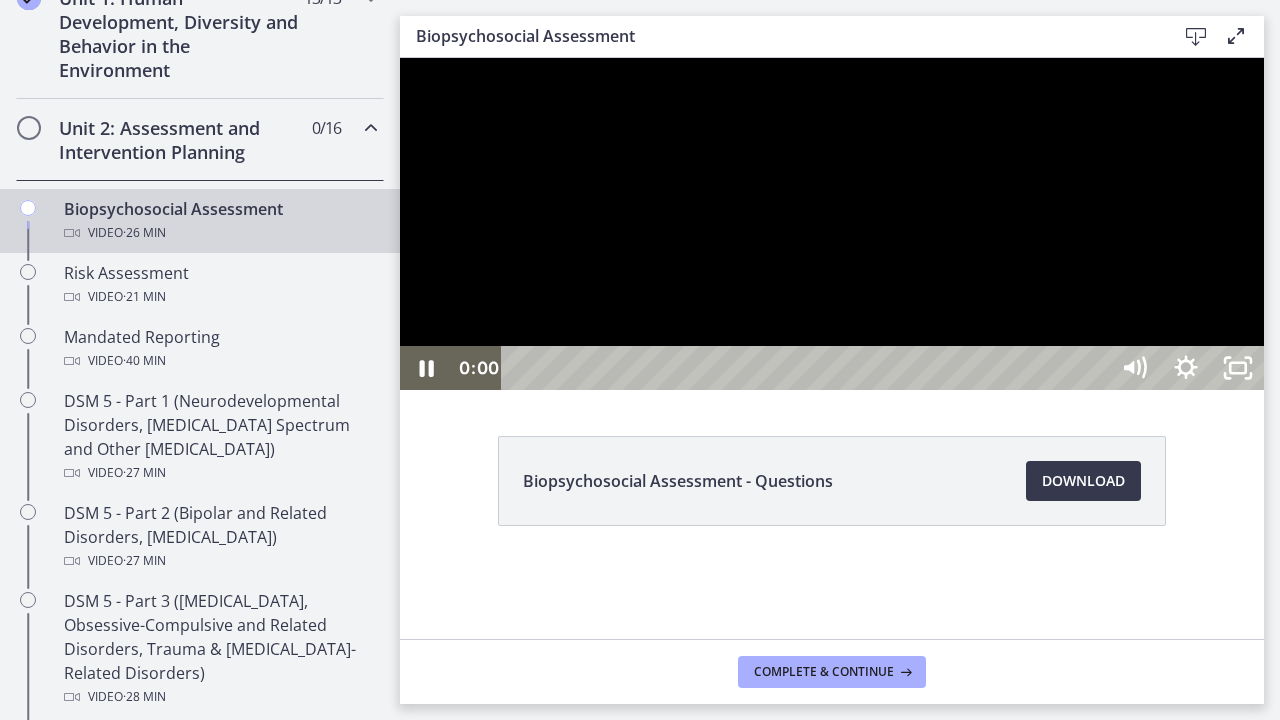 drag, startPoint x: 605, startPoint y: 754, endPoint x: 471, endPoint y: 750, distance: 134.0597 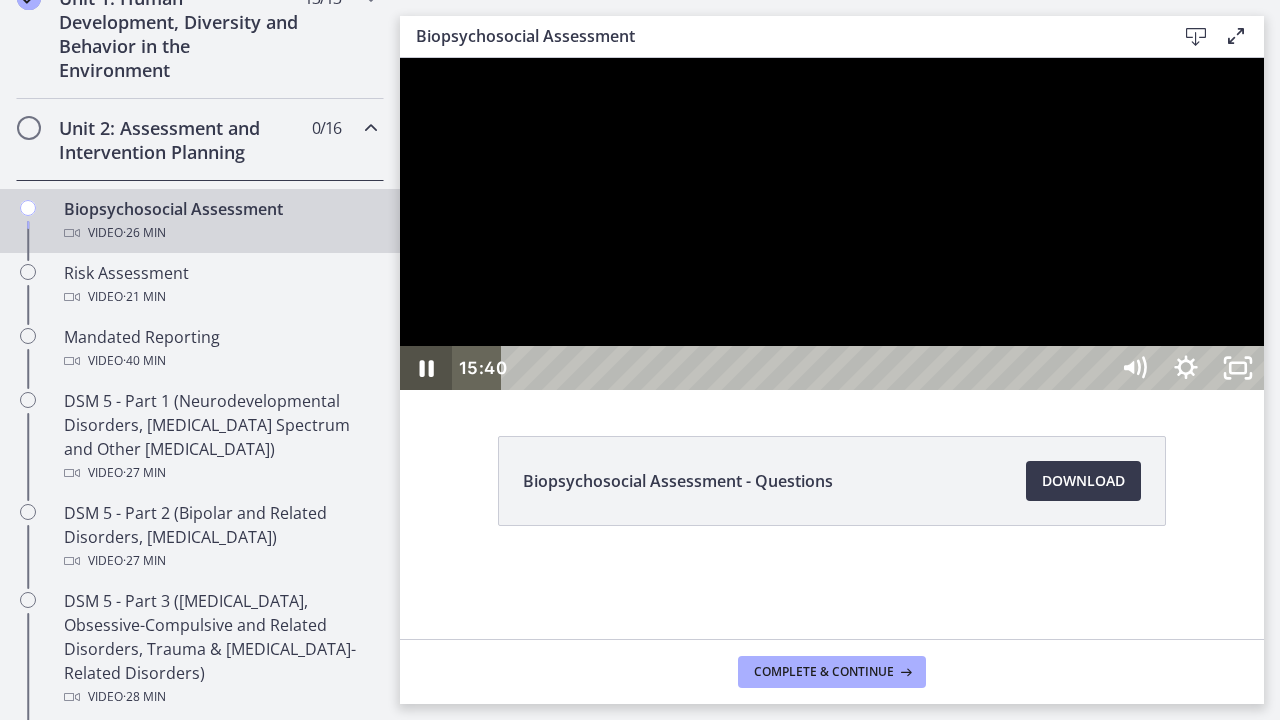 click 